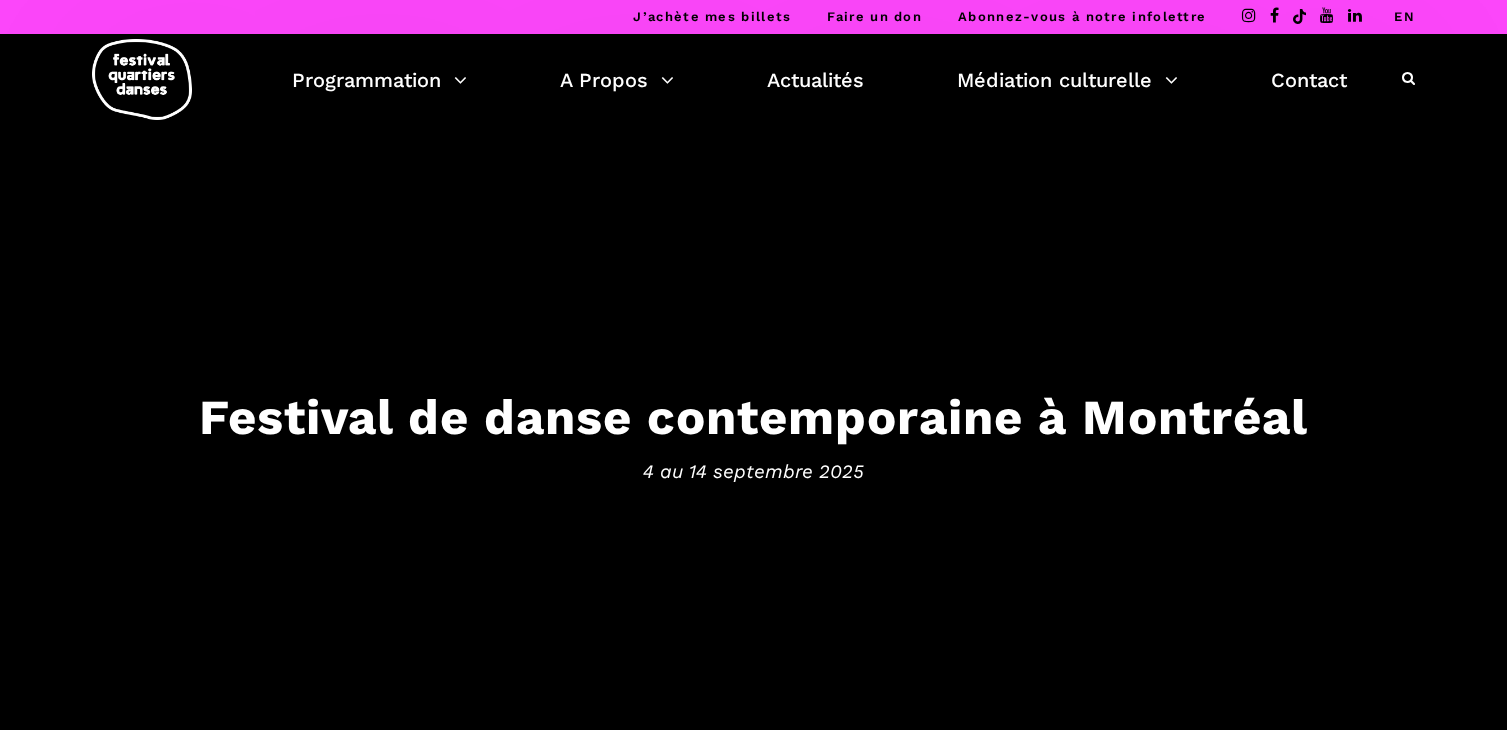 scroll, scrollTop: 0, scrollLeft: 0, axis: both 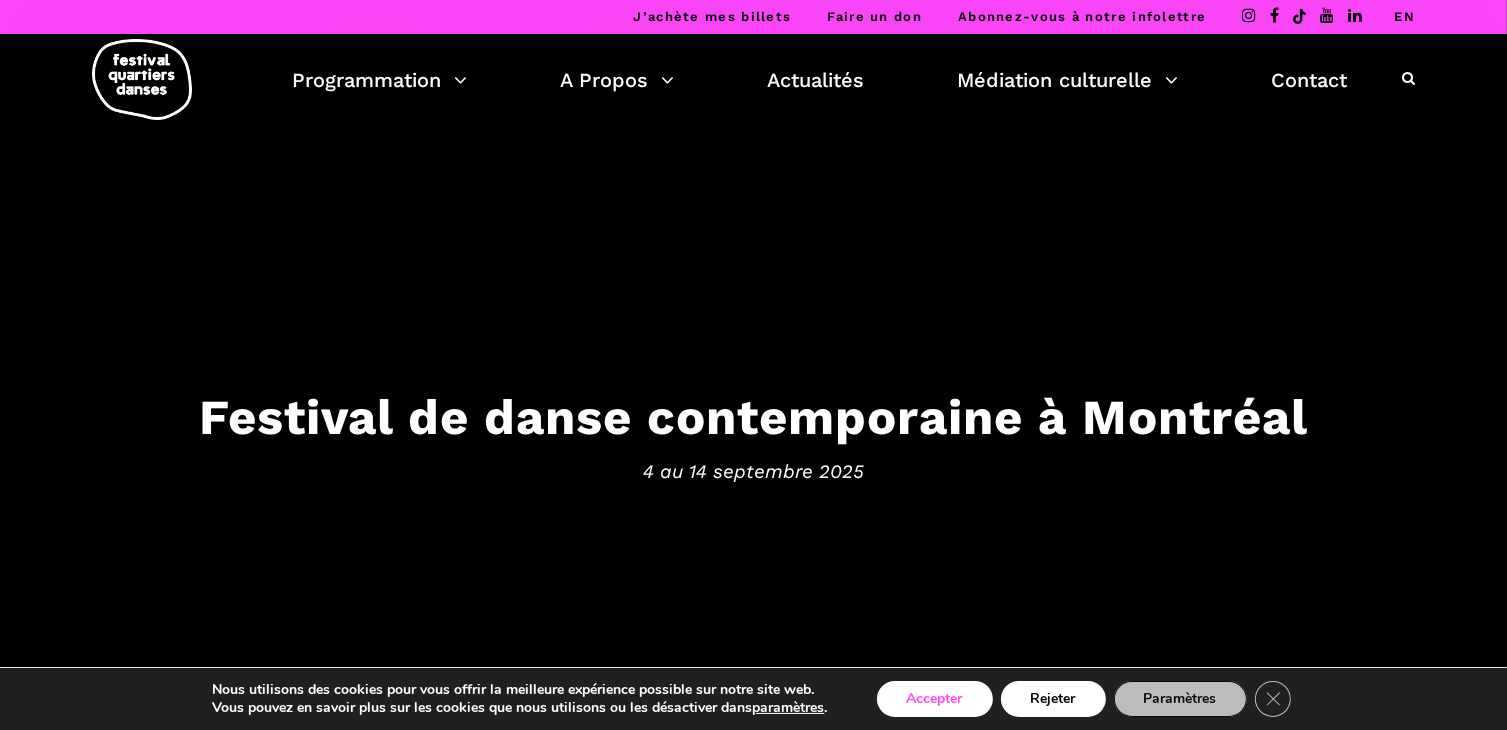 click on "Accepter" at bounding box center (935, 699) 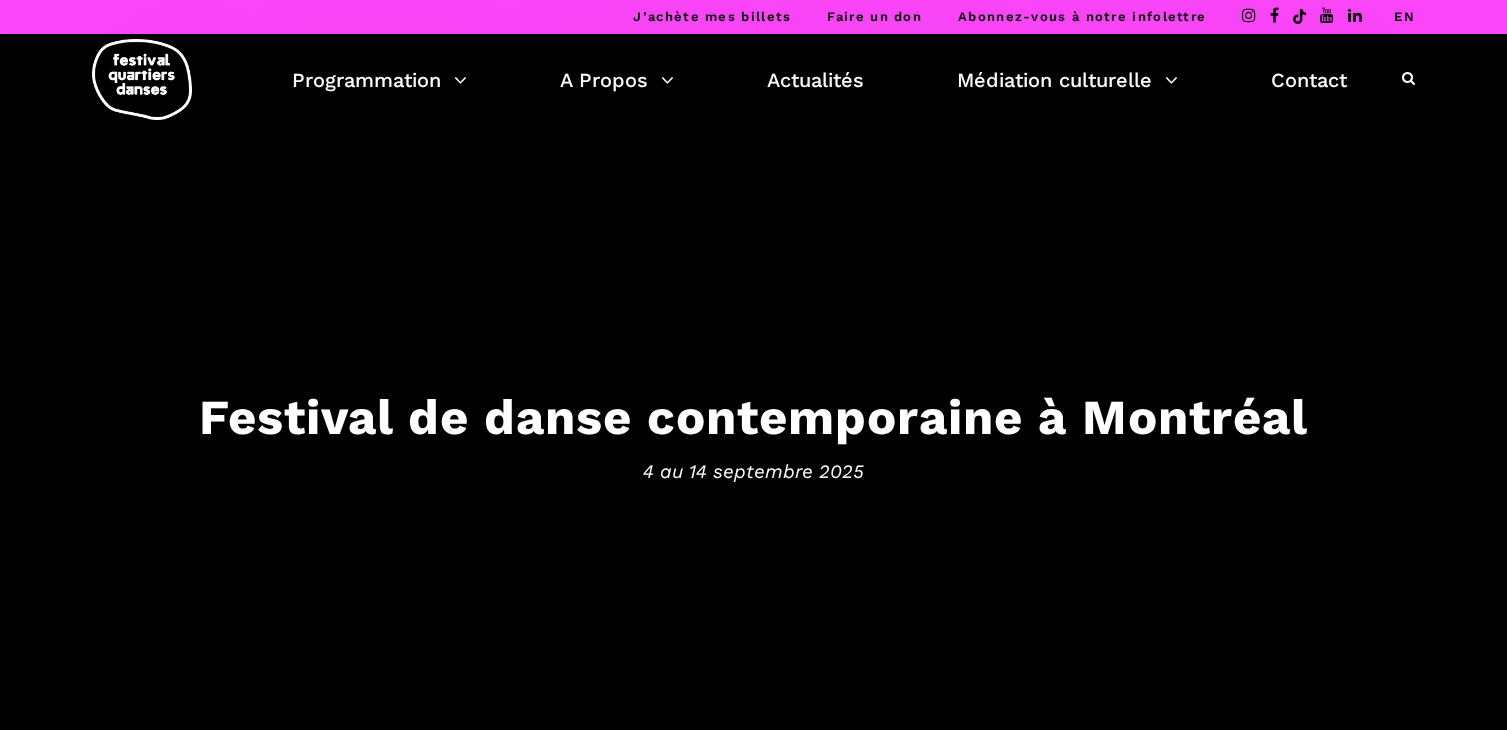 scroll, scrollTop: 0, scrollLeft: 0, axis: both 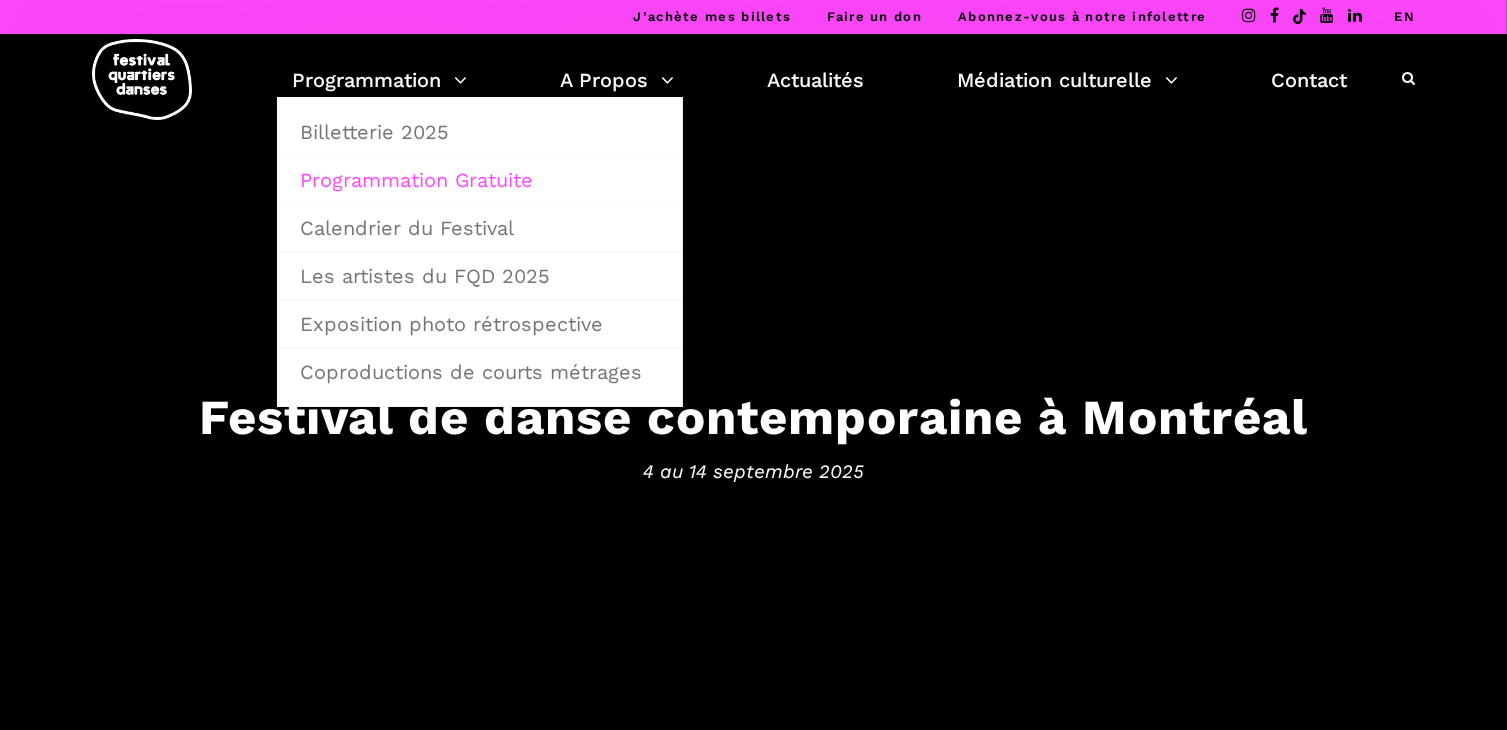 click on "Programmation Gratuite" at bounding box center (480, 180) 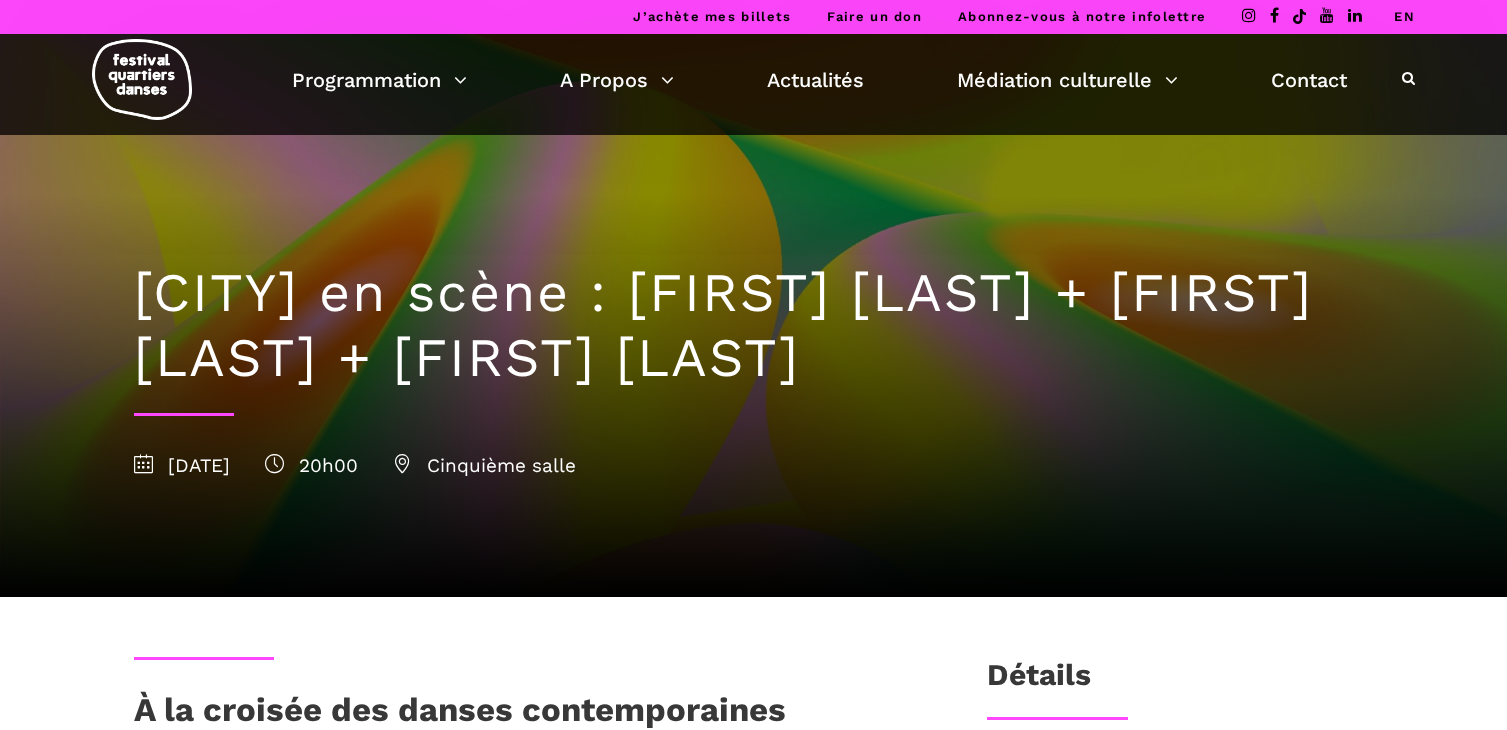 scroll, scrollTop: 0, scrollLeft: 0, axis: both 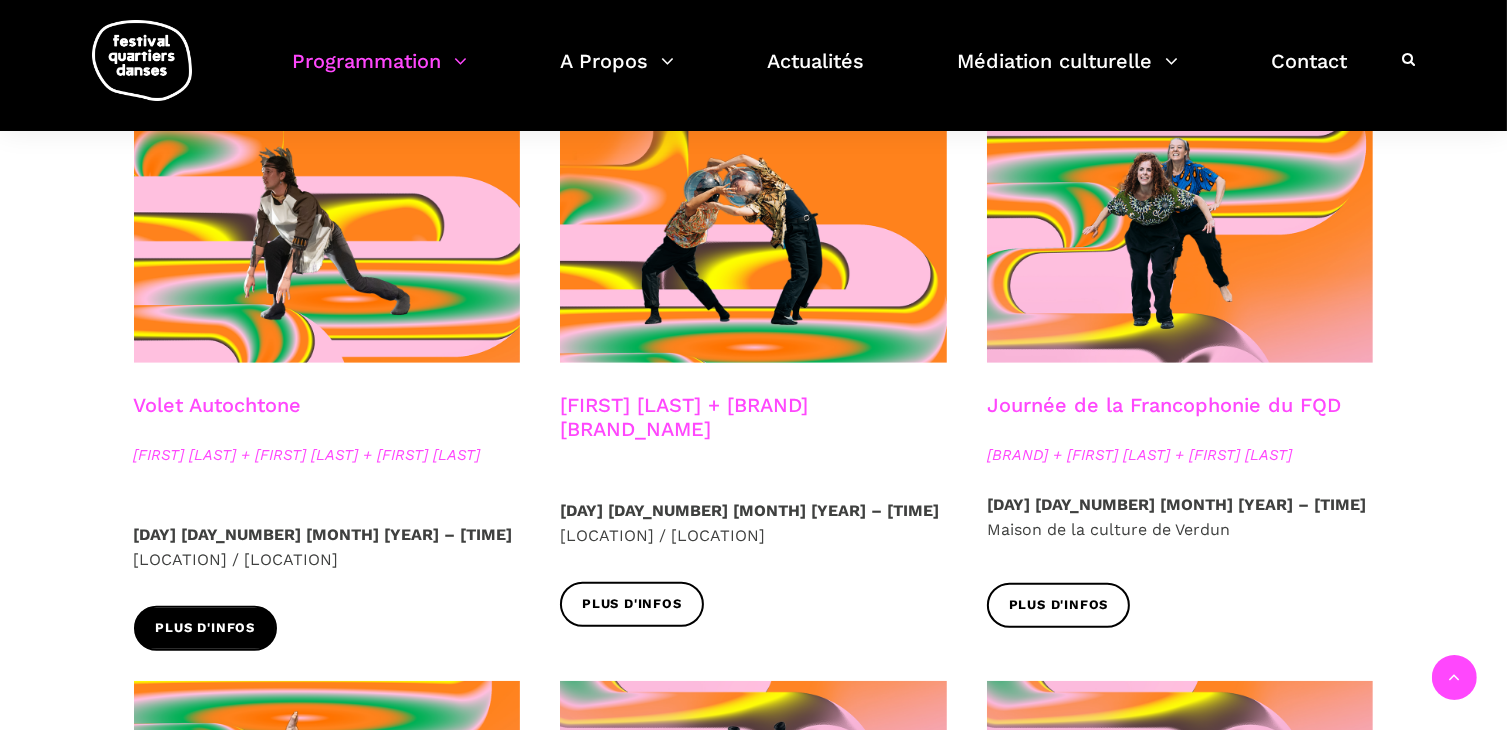 click on "Plus d'infos" at bounding box center (206, 628) 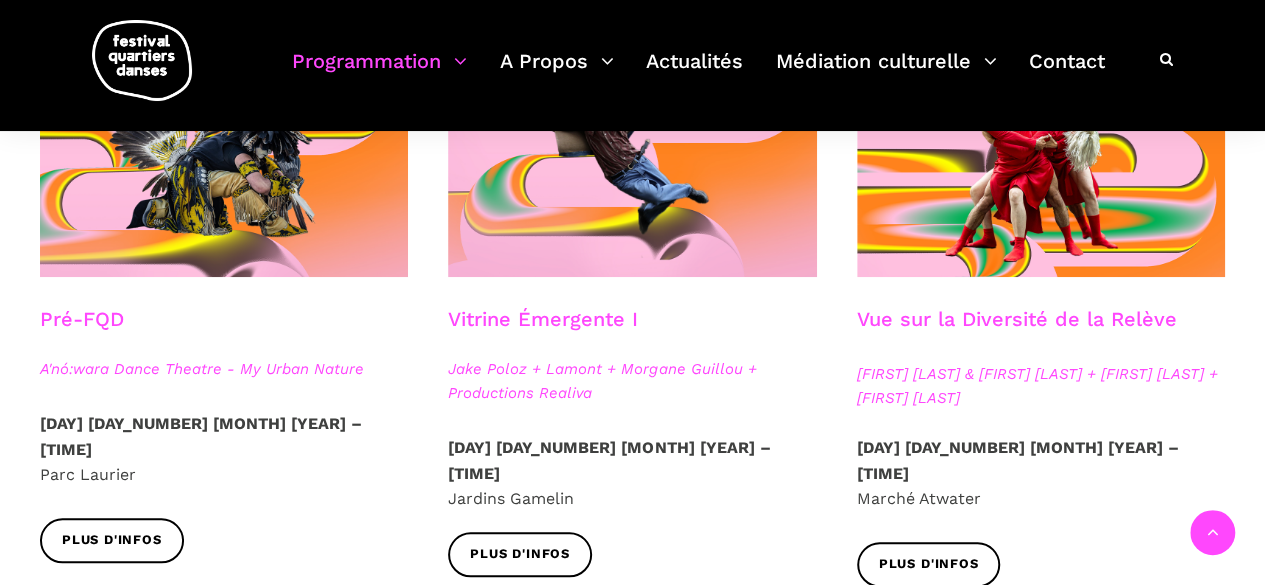 scroll, scrollTop: 0, scrollLeft: 0, axis: both 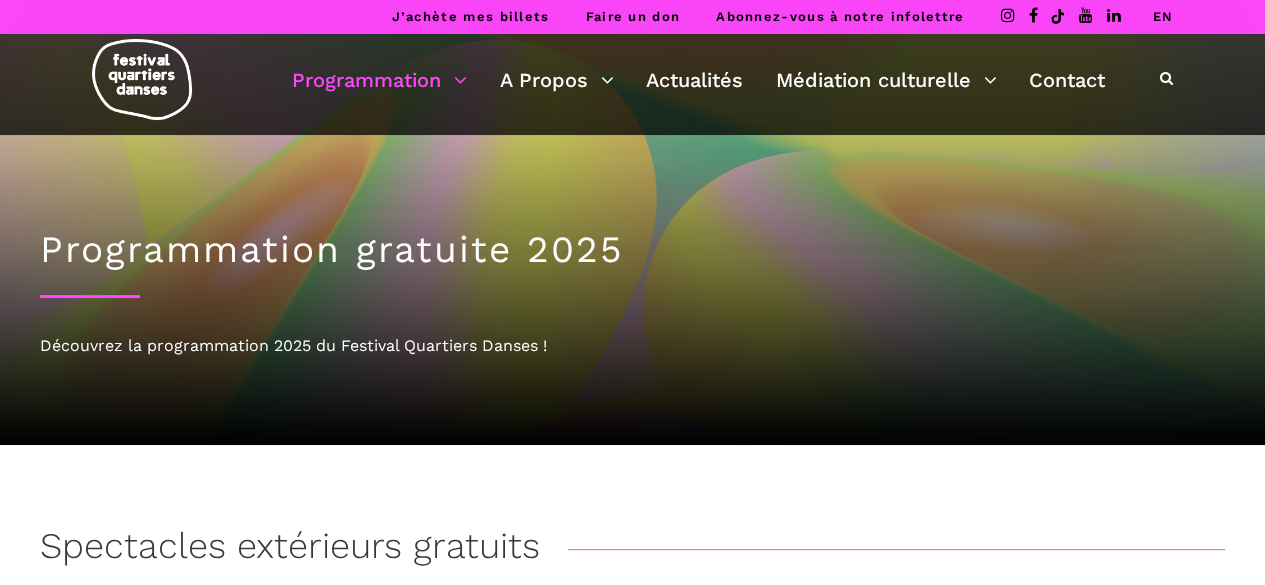 click at bounding box center (1166, 78) 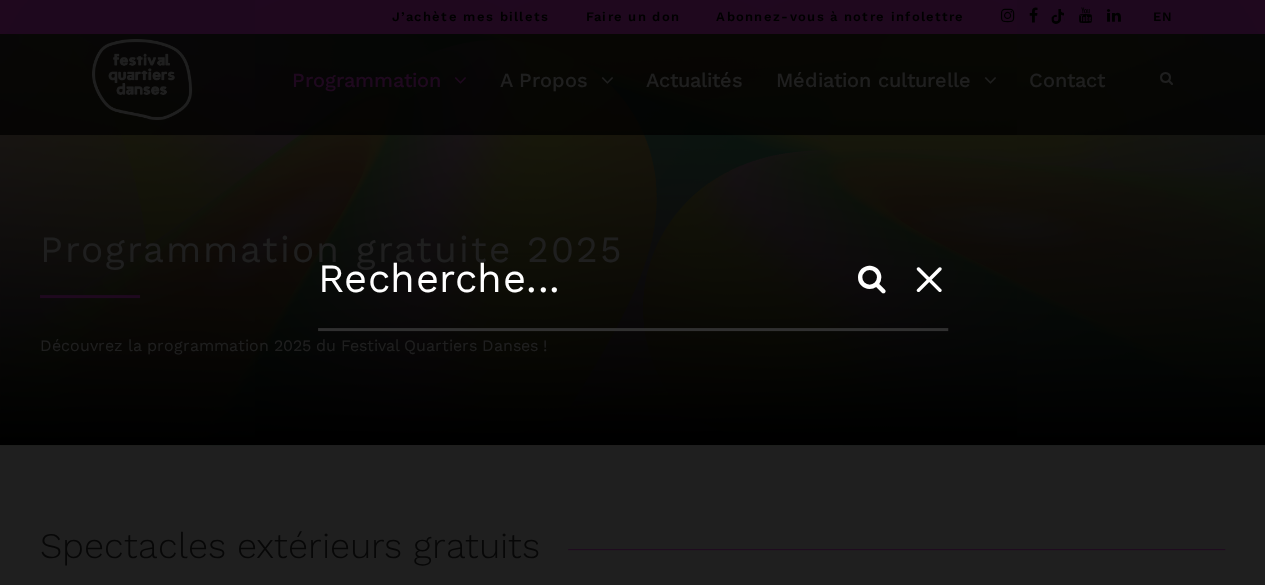 click at bounding box center (633, 293) 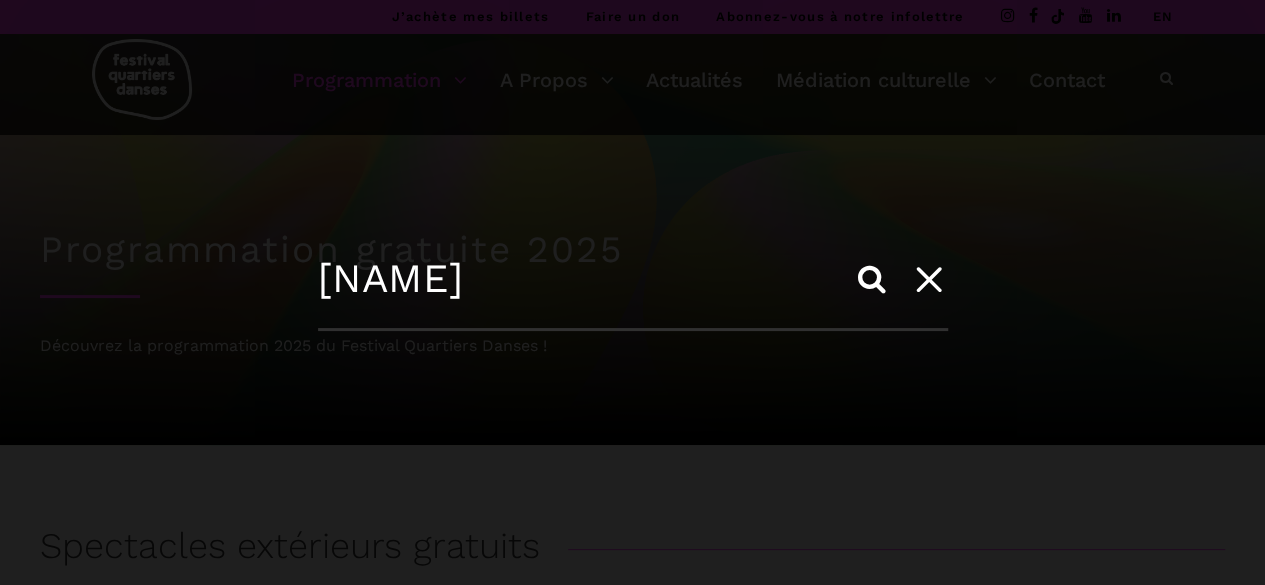 type on "[NAME]" 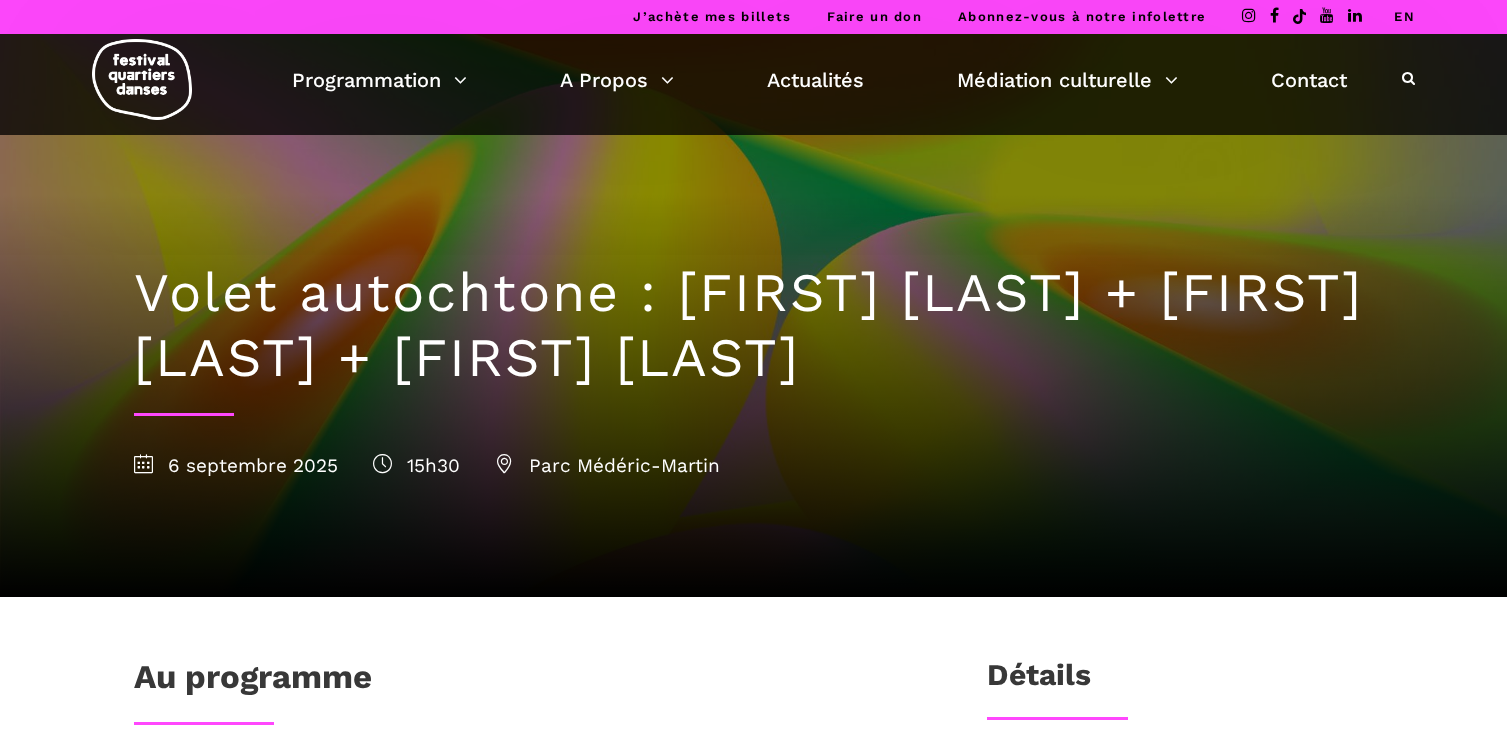scroll, scrollTop: 0, scrollLeft: 0, axis: both 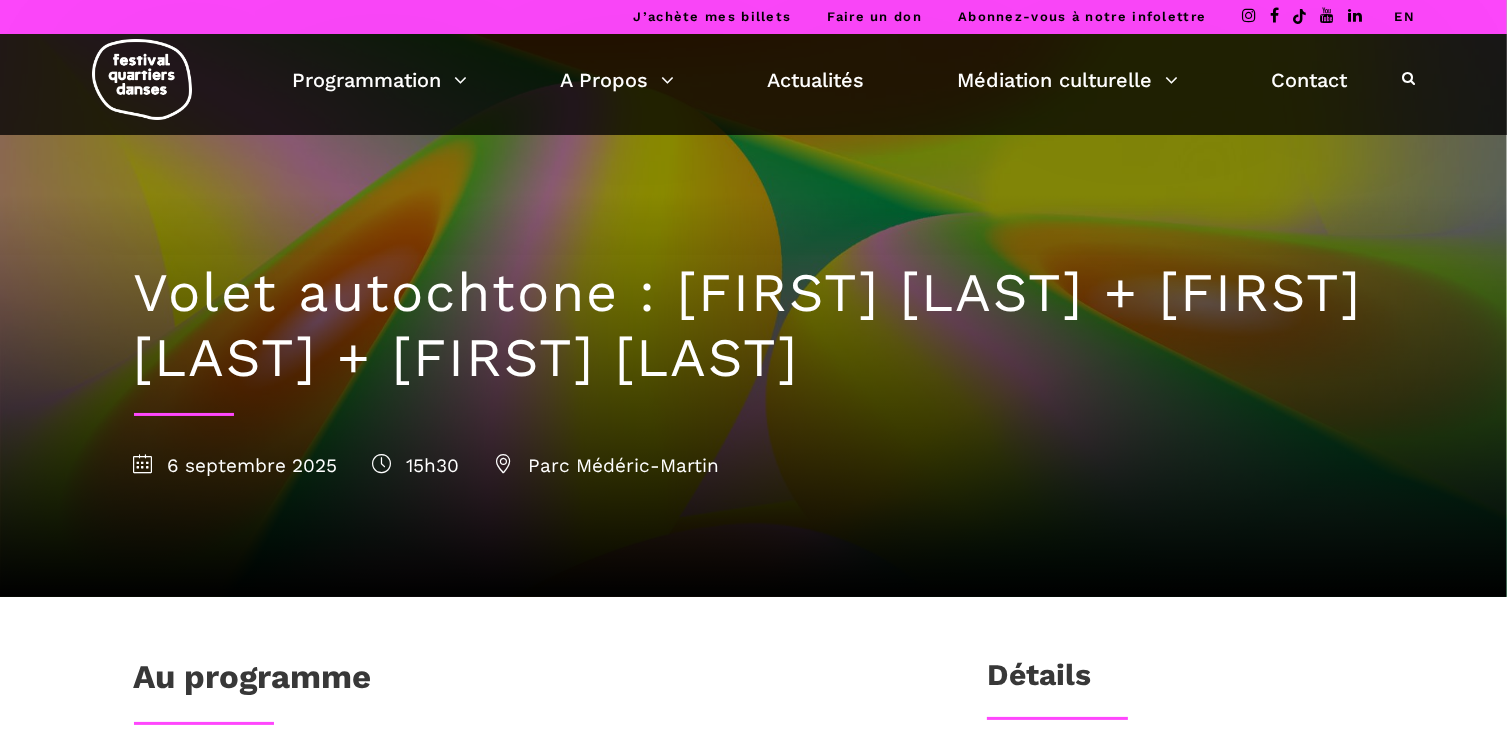 click at bounding box center (1408, 78) 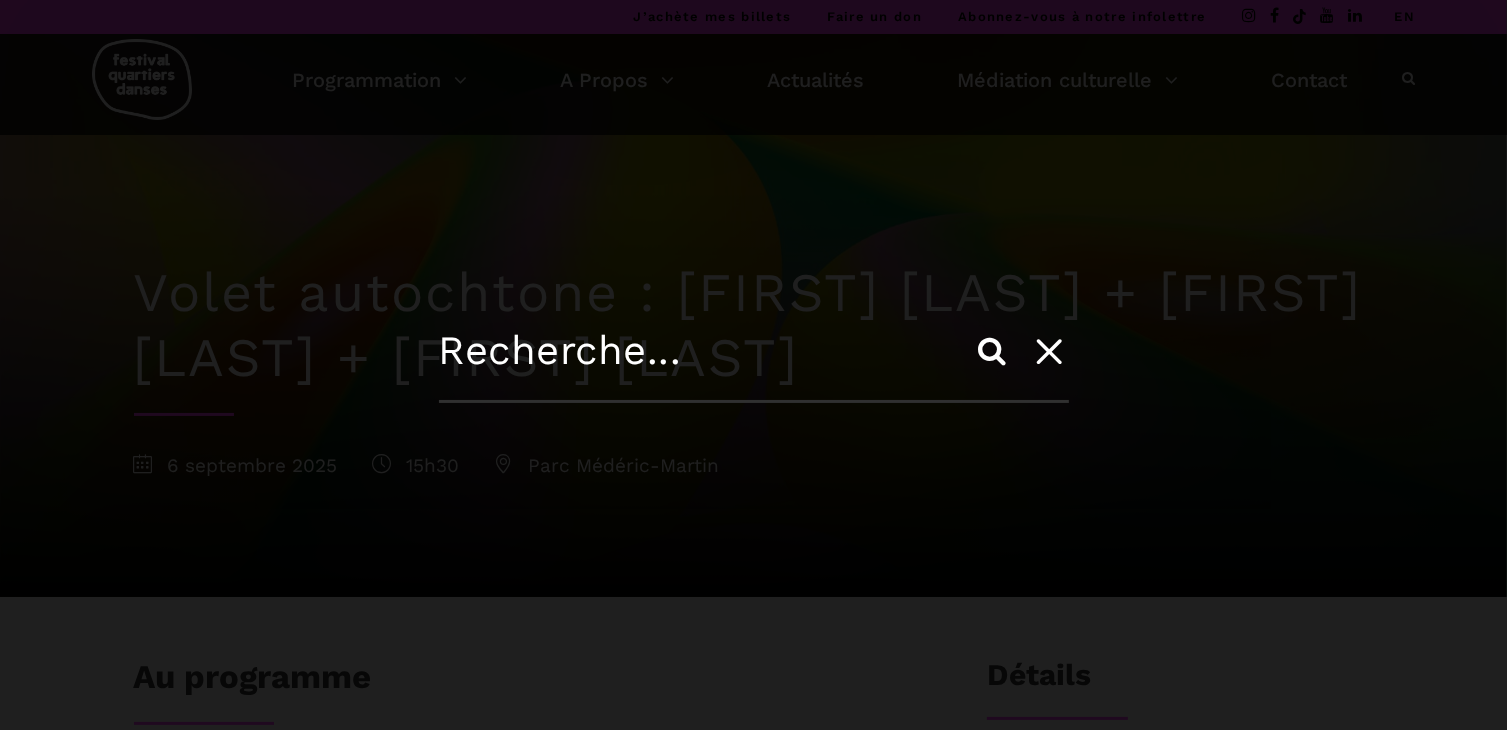 click at bounding box center [754, 365] 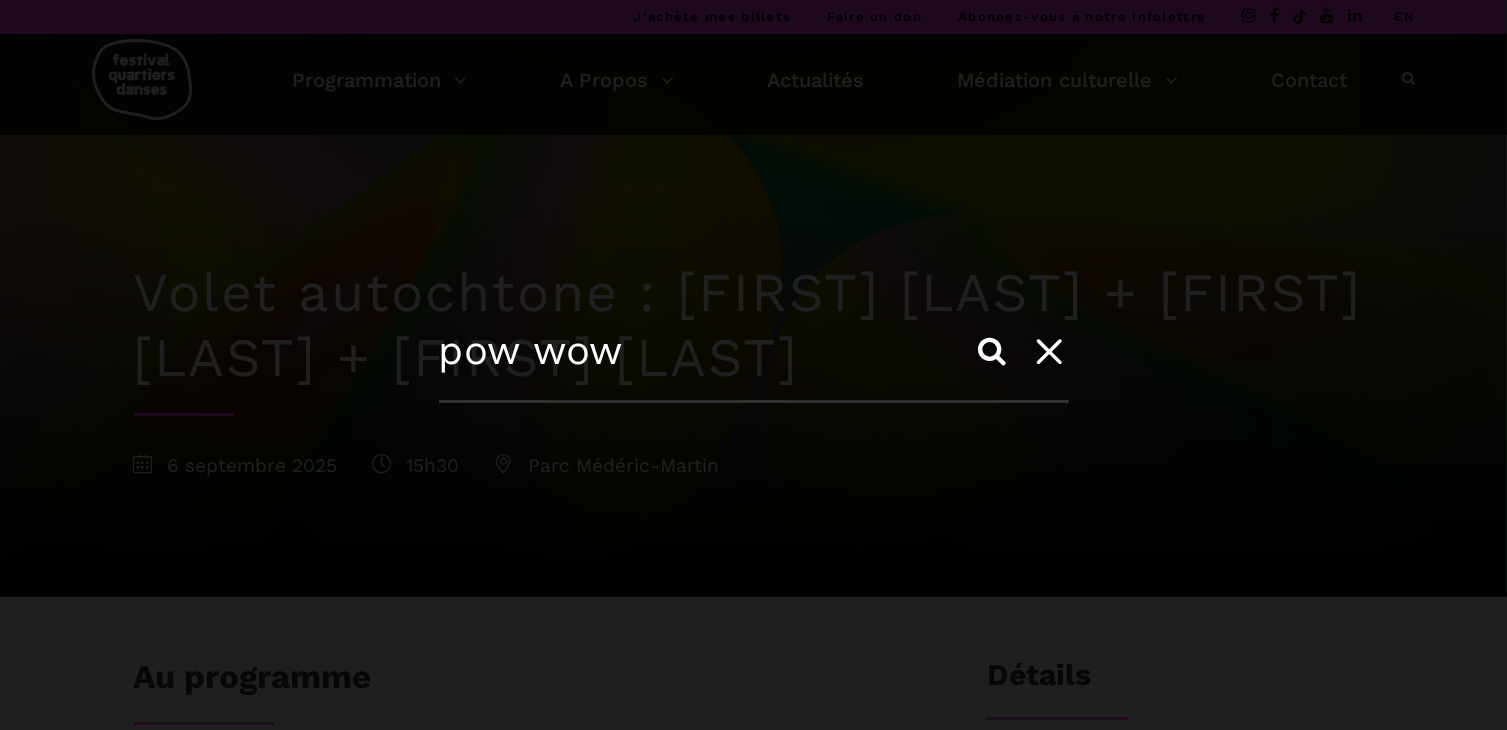 type on "pow wow" 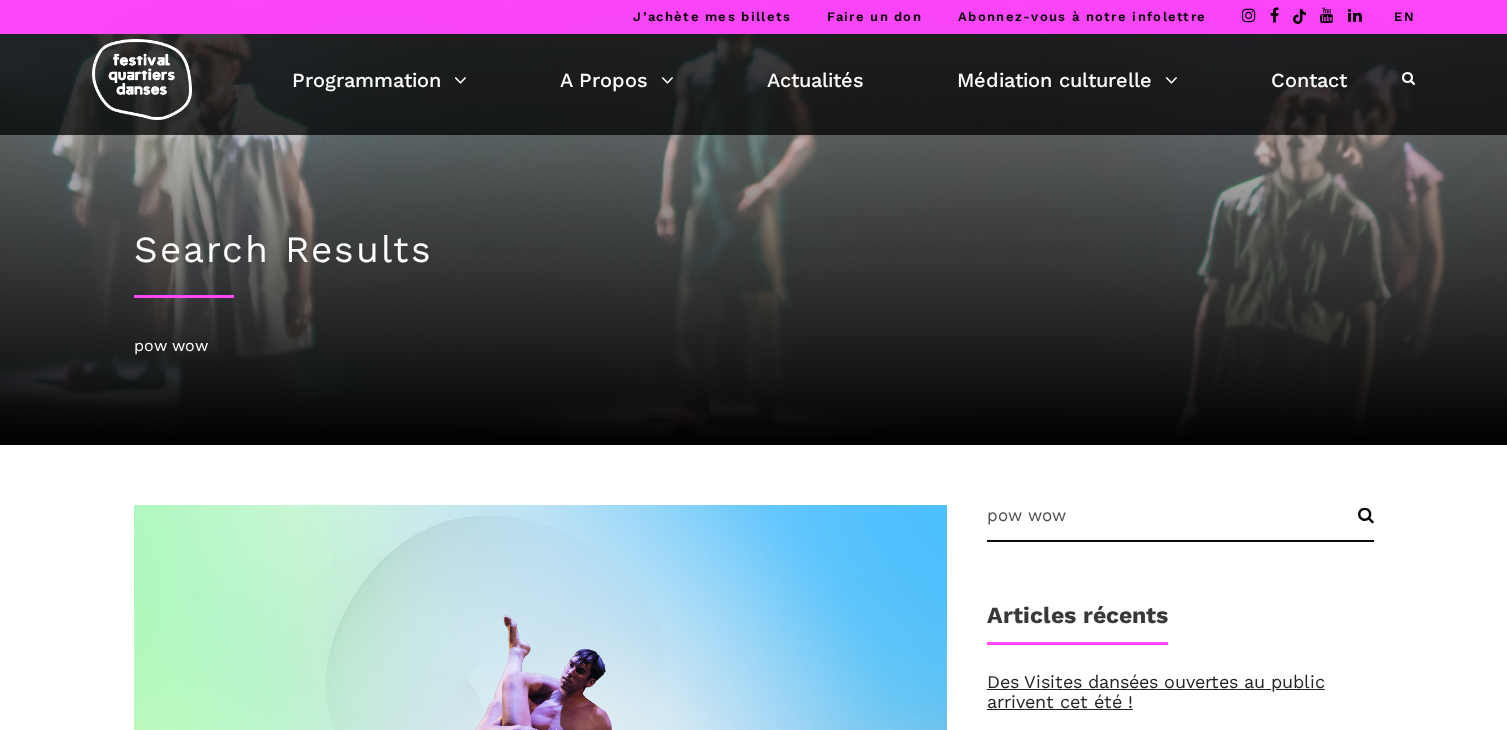 scroll, scrollTop: 0, scrollLeft: 0, axis: both 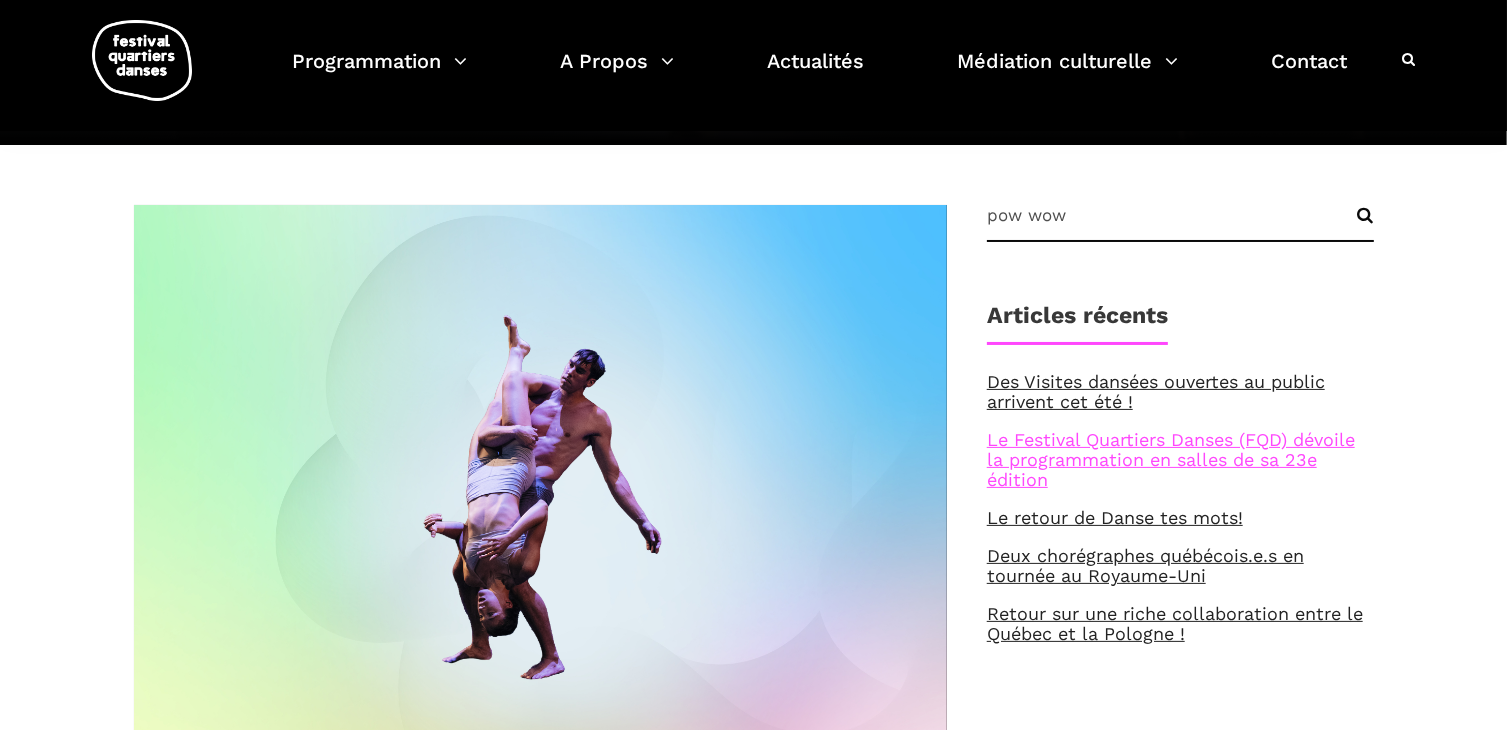 click on "Le Festival Quartiers Danses (FQD) dévoile la programmation en salles de sa 23e édition" at bounding box center (1171, 459) 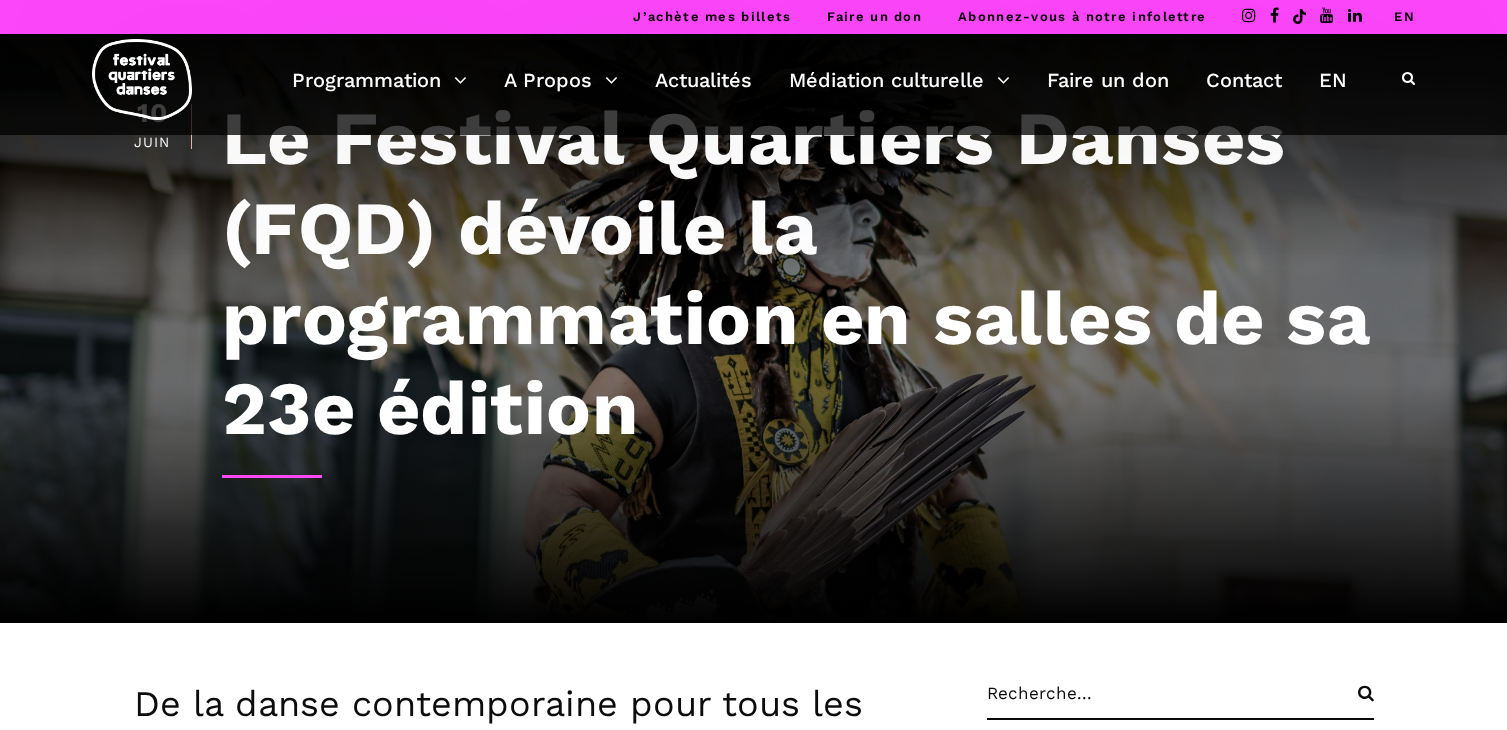 scroll, scrollTop: 0, scrollLeft: 0, axis: both 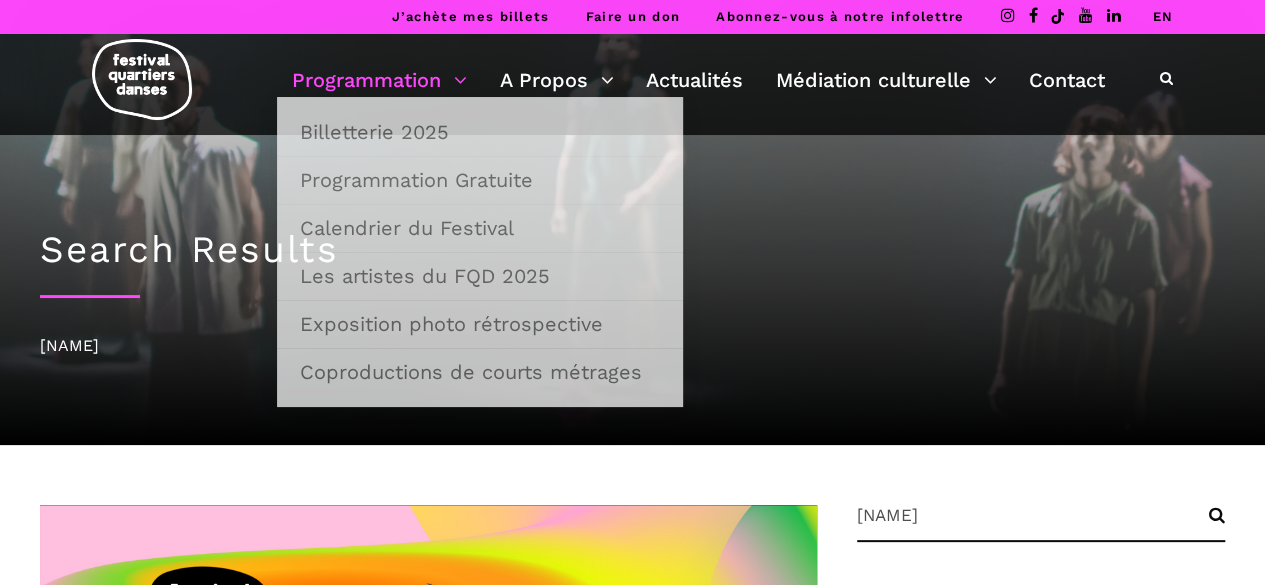 click on "Programmation" at bounding box center [379, 80] 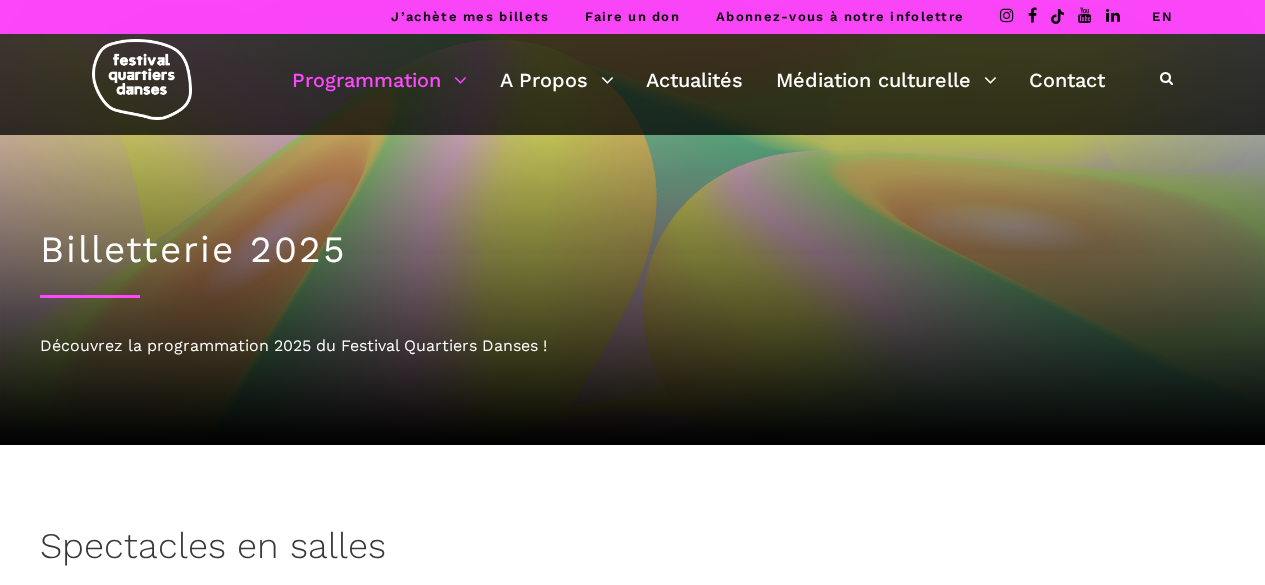 scroll, scrollTop: 0, scrollLeft: 0, axis: both 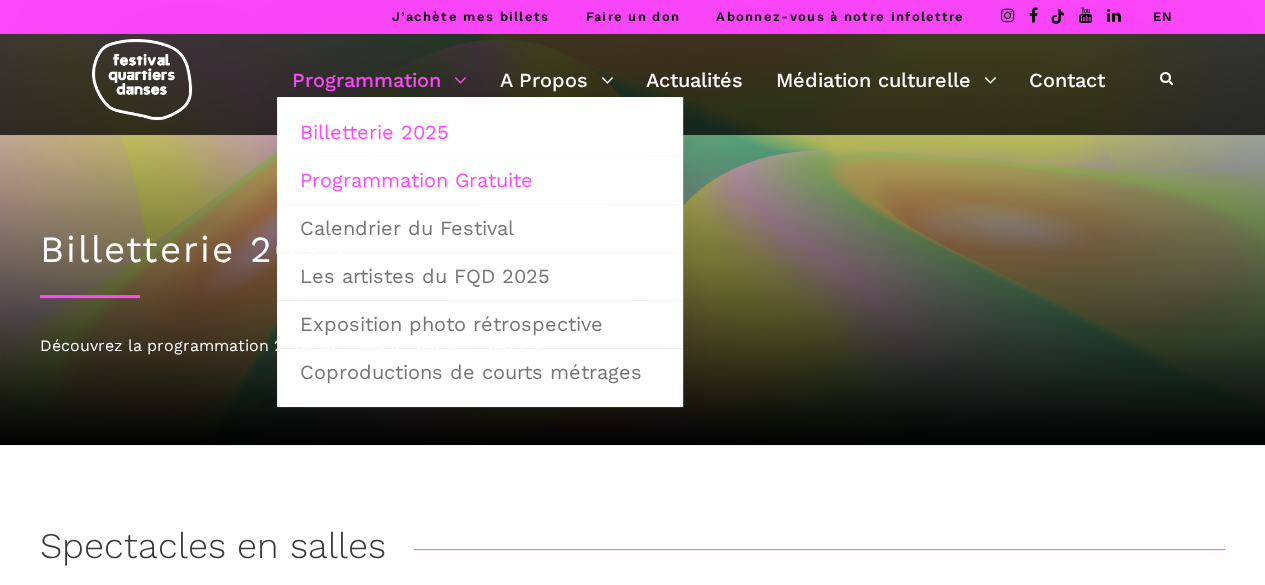 click on "Programmation Gratuite" at bounding box center [480, 180] 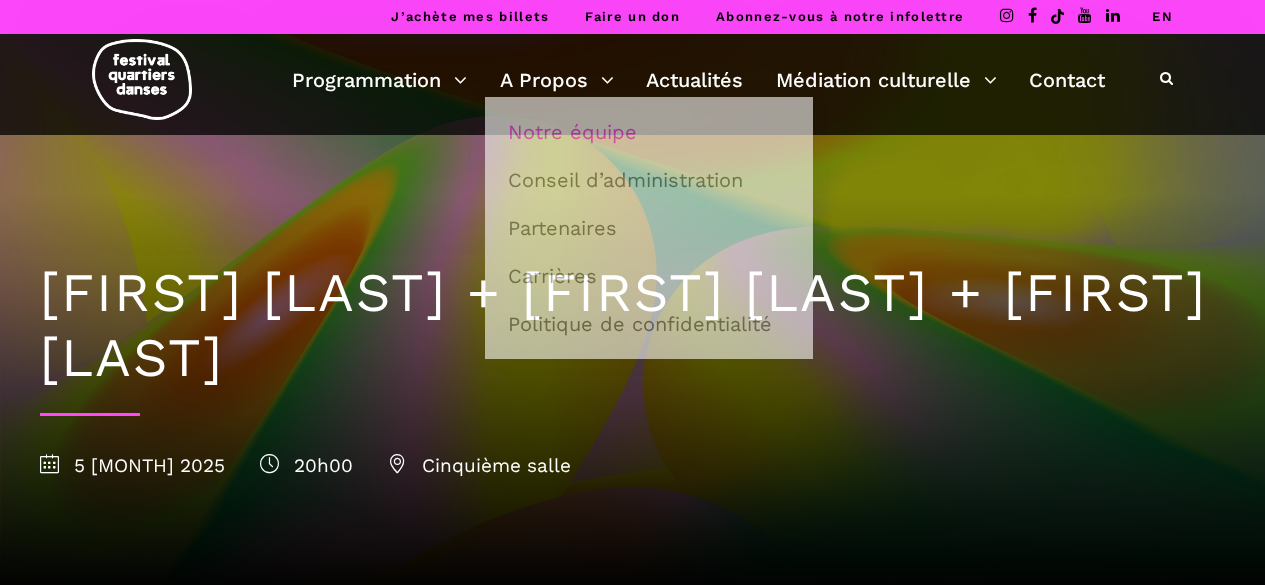 scroll, scrollTop: 0, scrollLeft: 0, axis: both 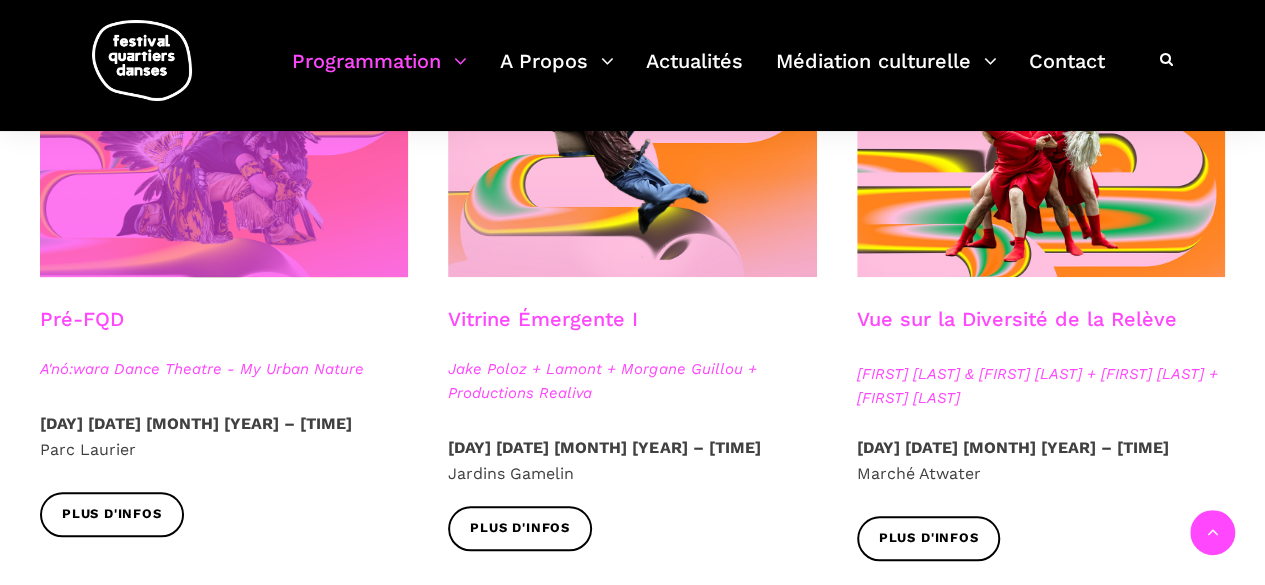 click at bounding box center (224, 153) 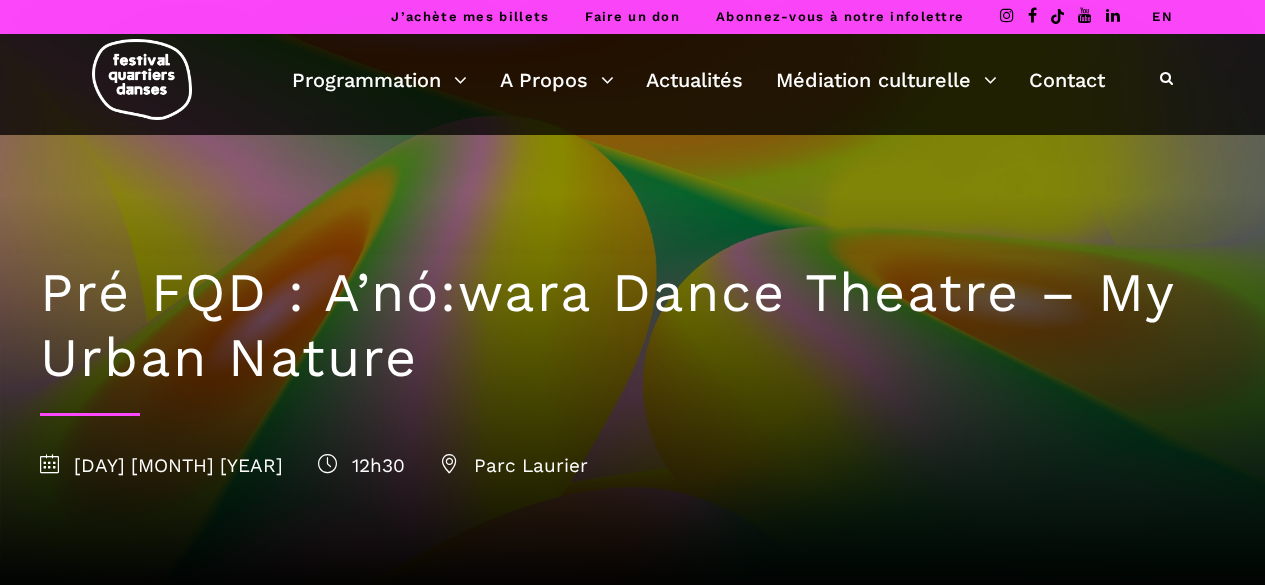scroll, scrollTop: 0, scrollLeft: 0, axis: both 